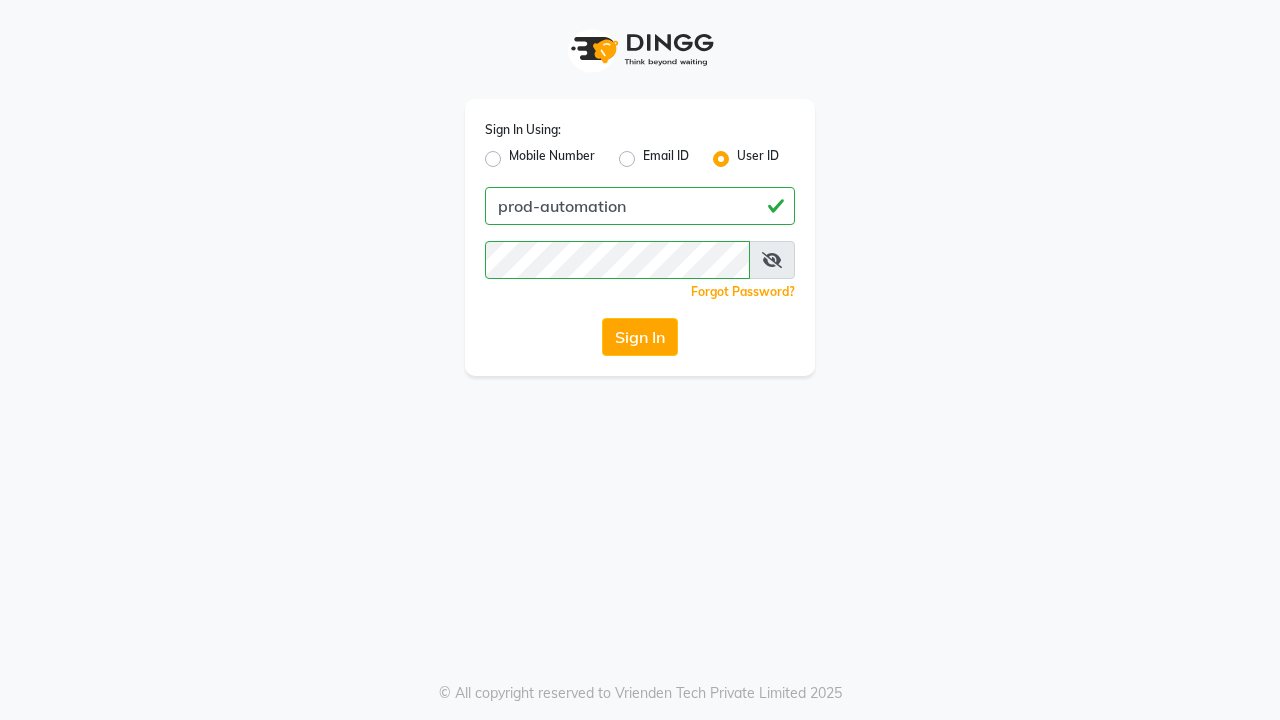 scroll, scrollTop: 0, scrollLeft: 0, axis: both 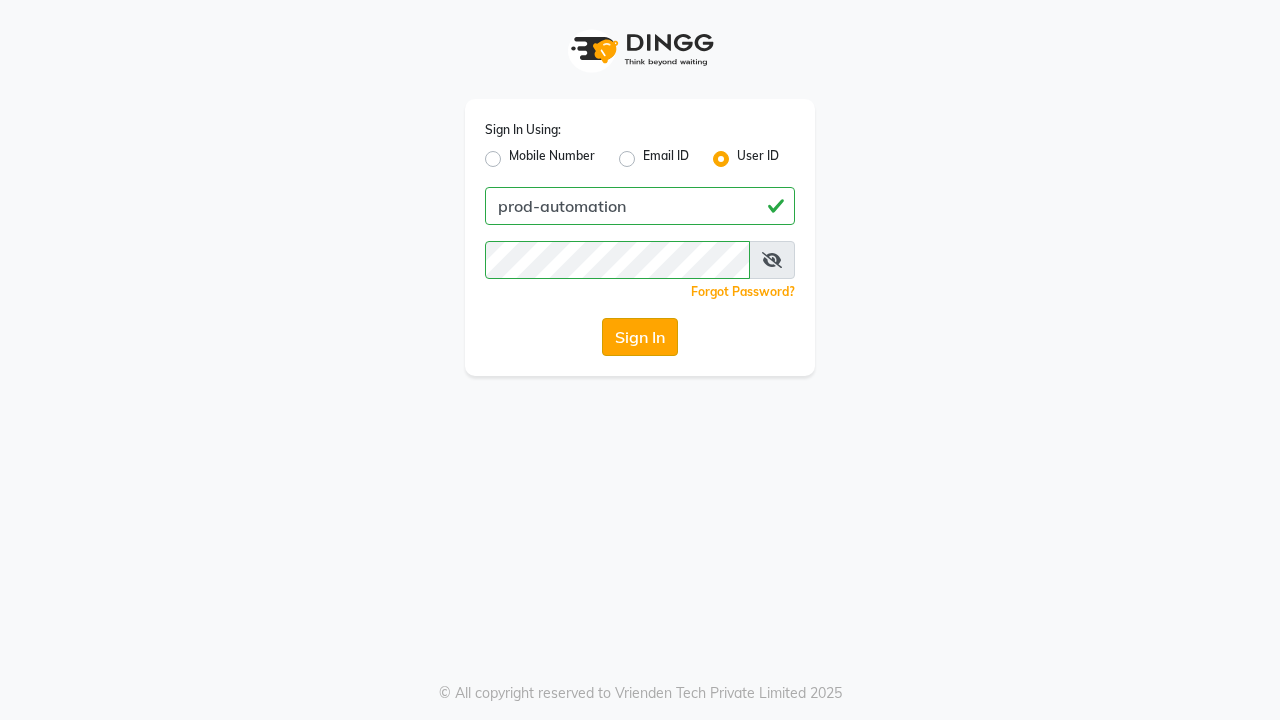 click on "Sign In" 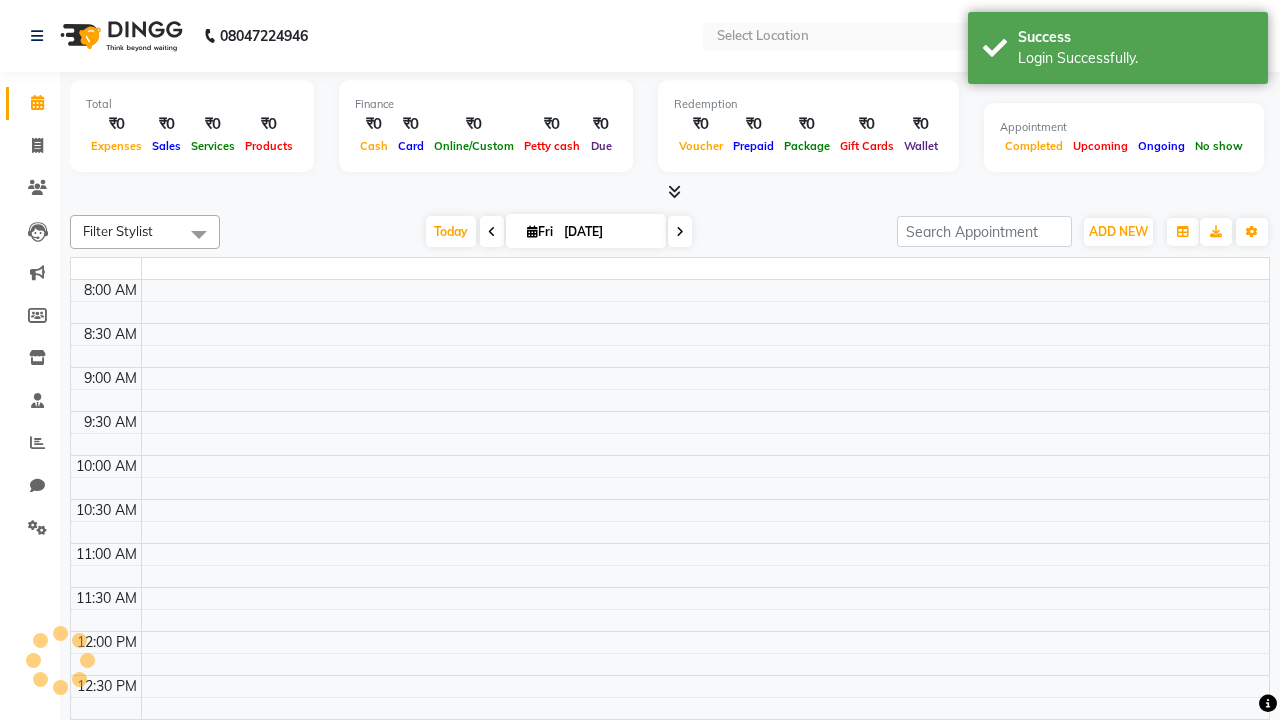 select on "en" 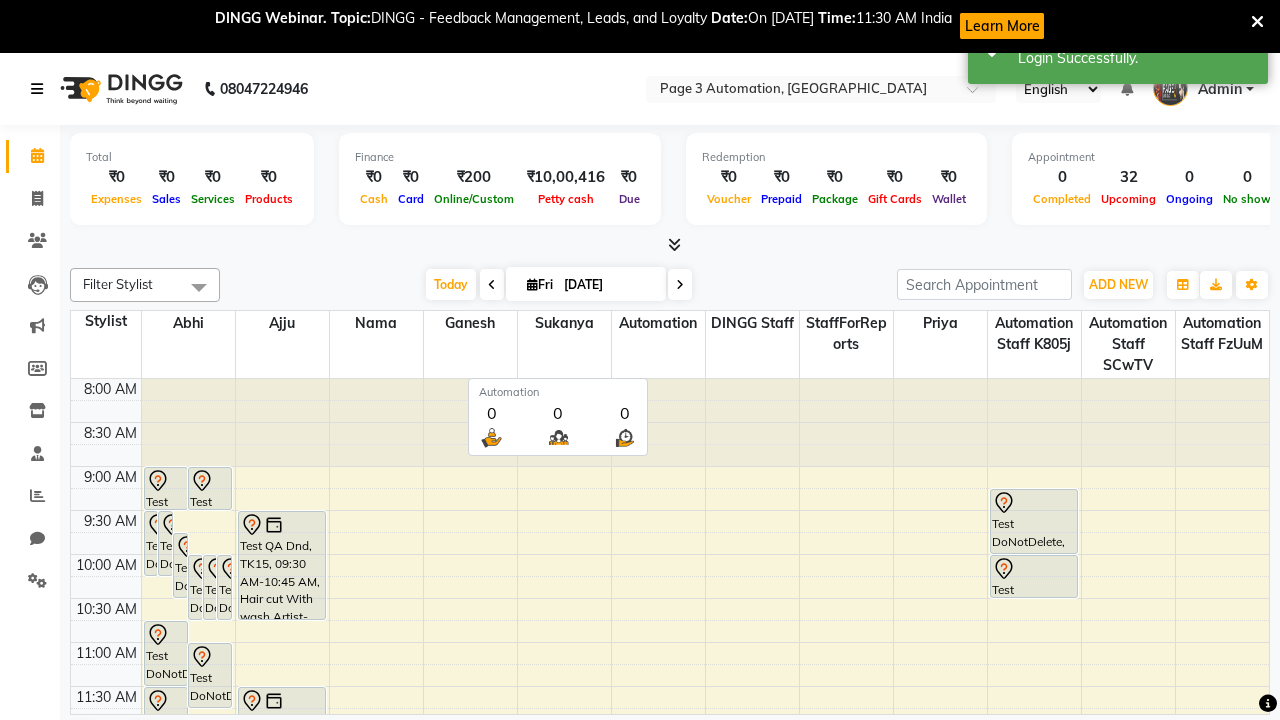 click at bounding box center (37, 89) 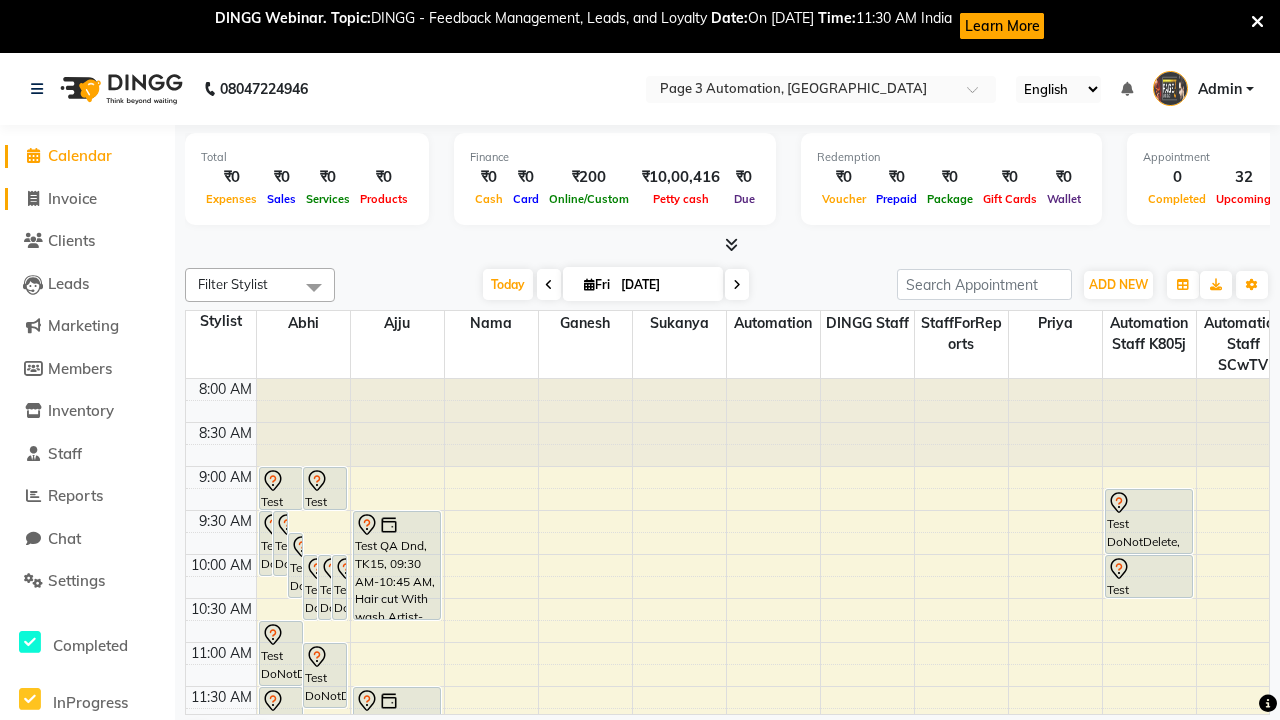 click on "Invoice" 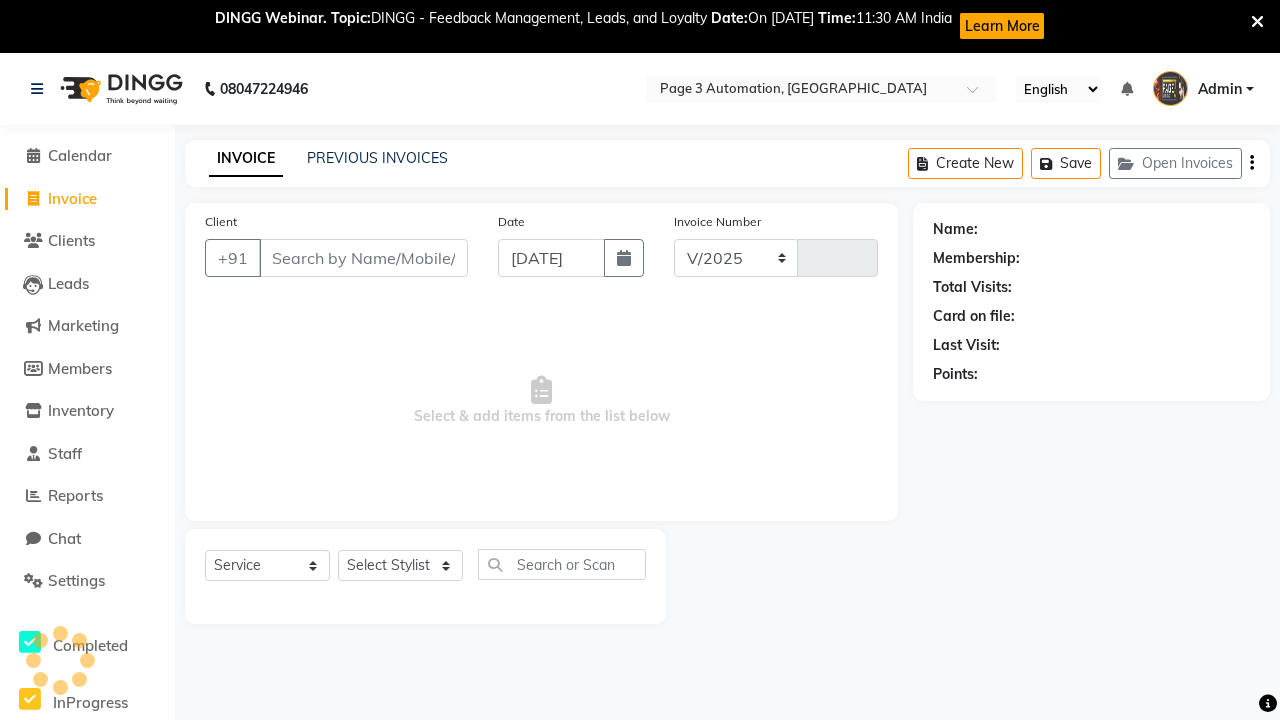 select on "2774" 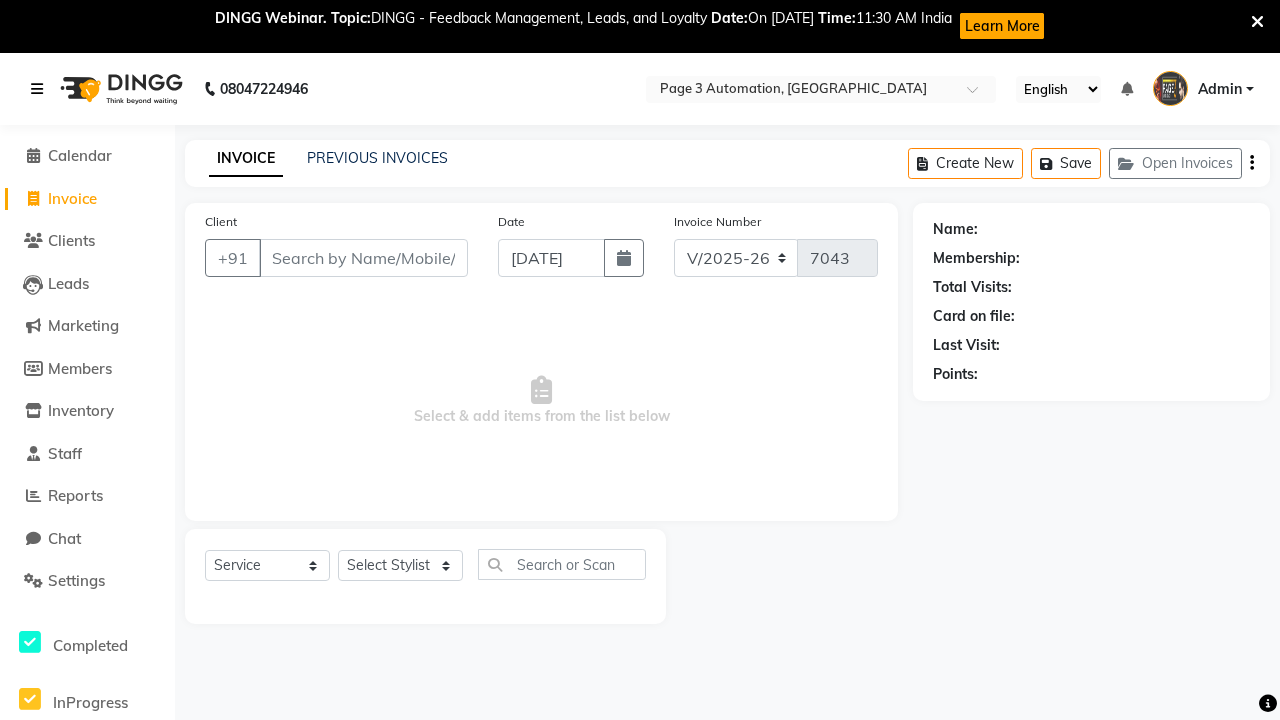 click at bounding box center (37, 89) 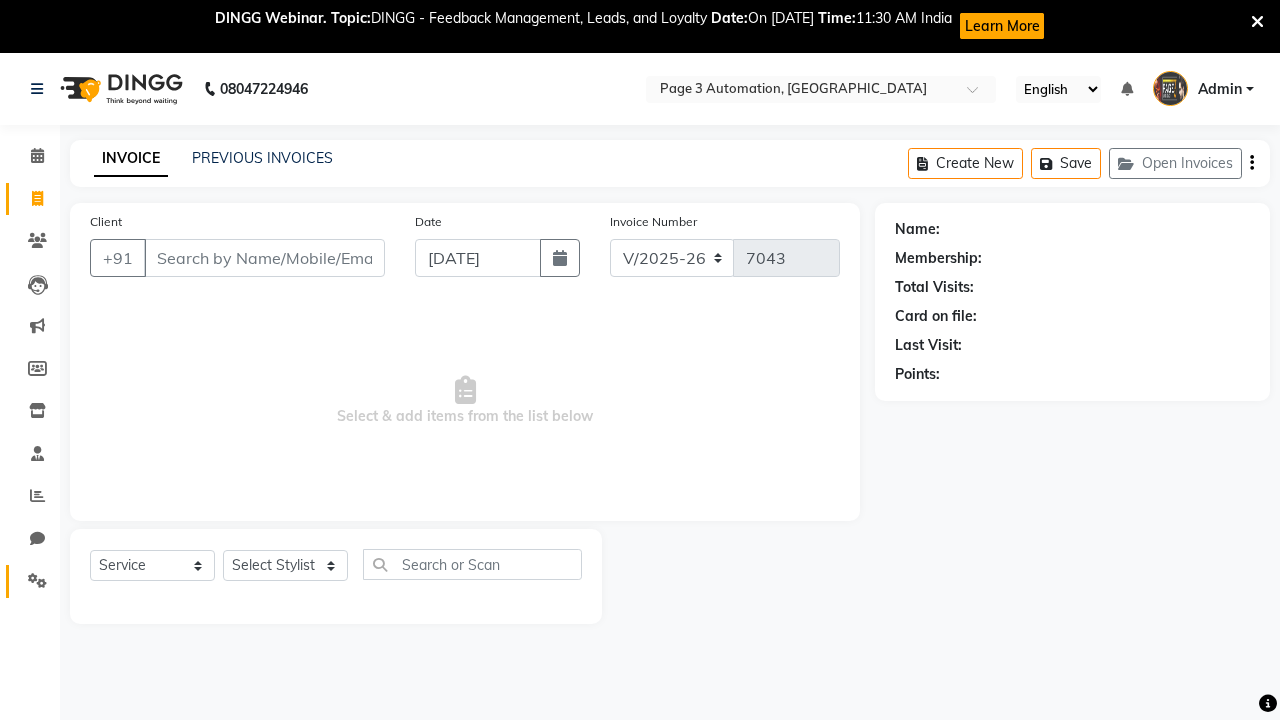 click 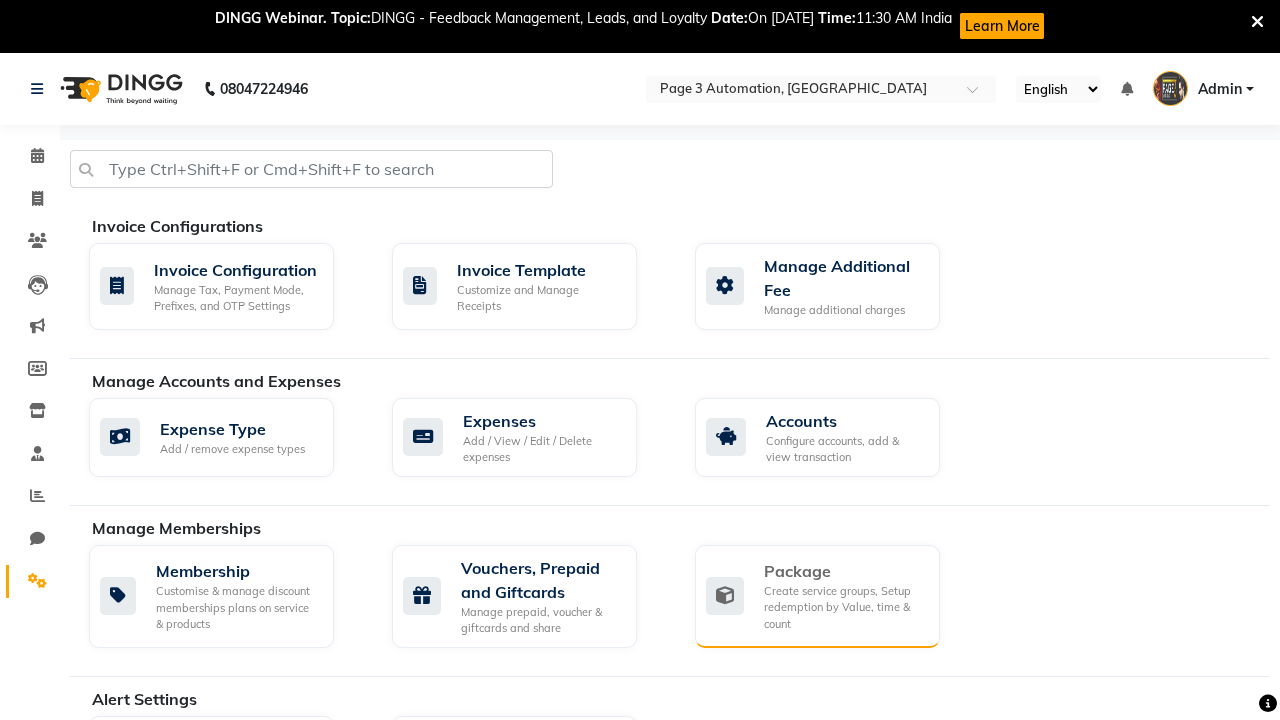 click on "Package" 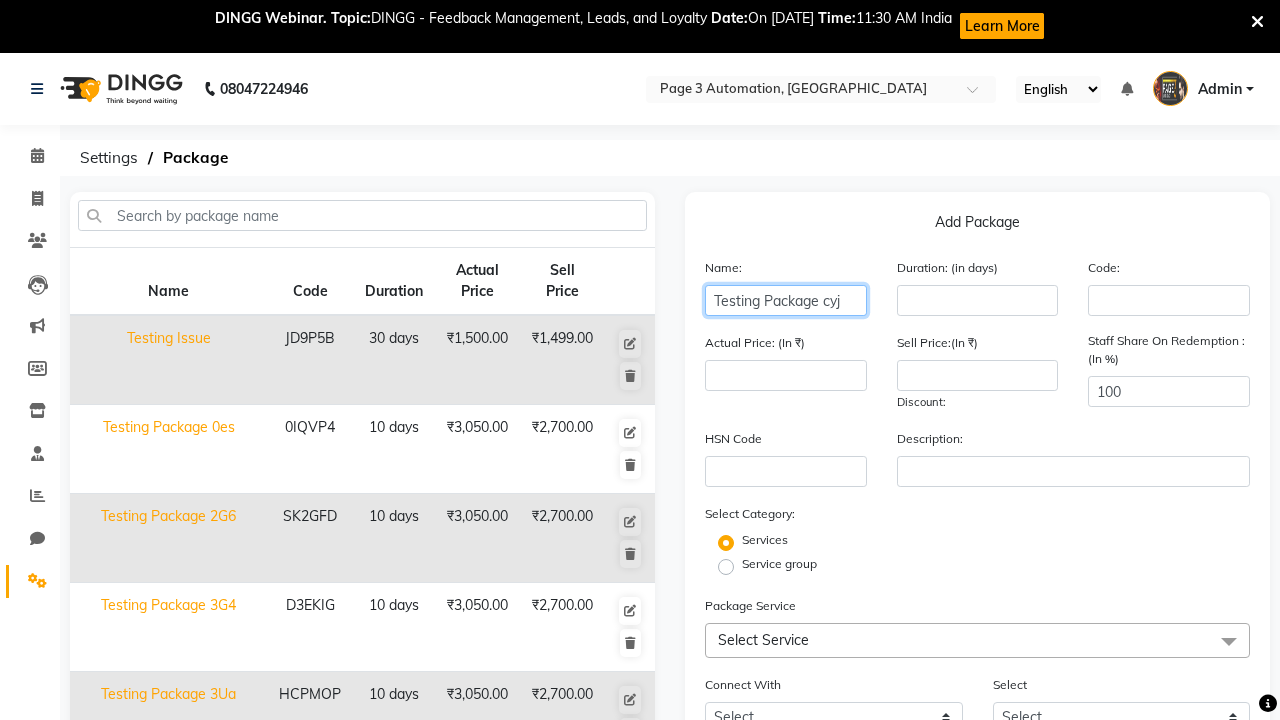 type on "Testing Package cyj" 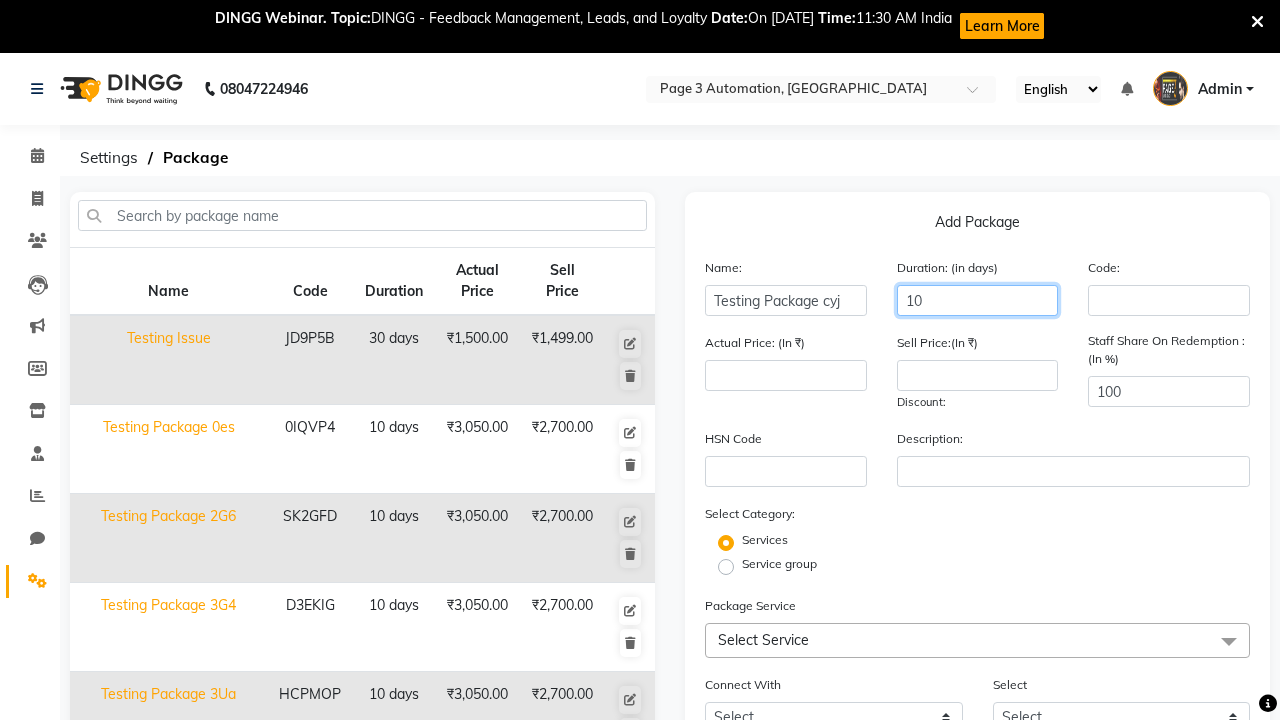 type on "10" 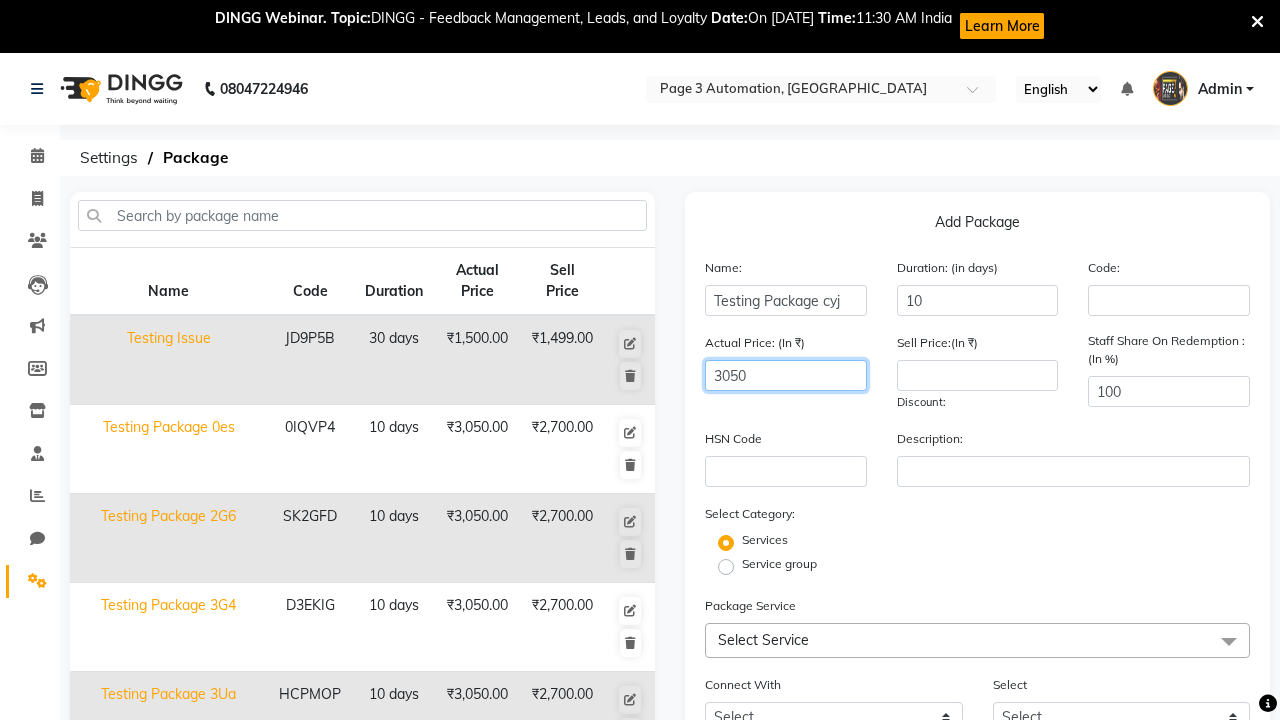 type on "3050" 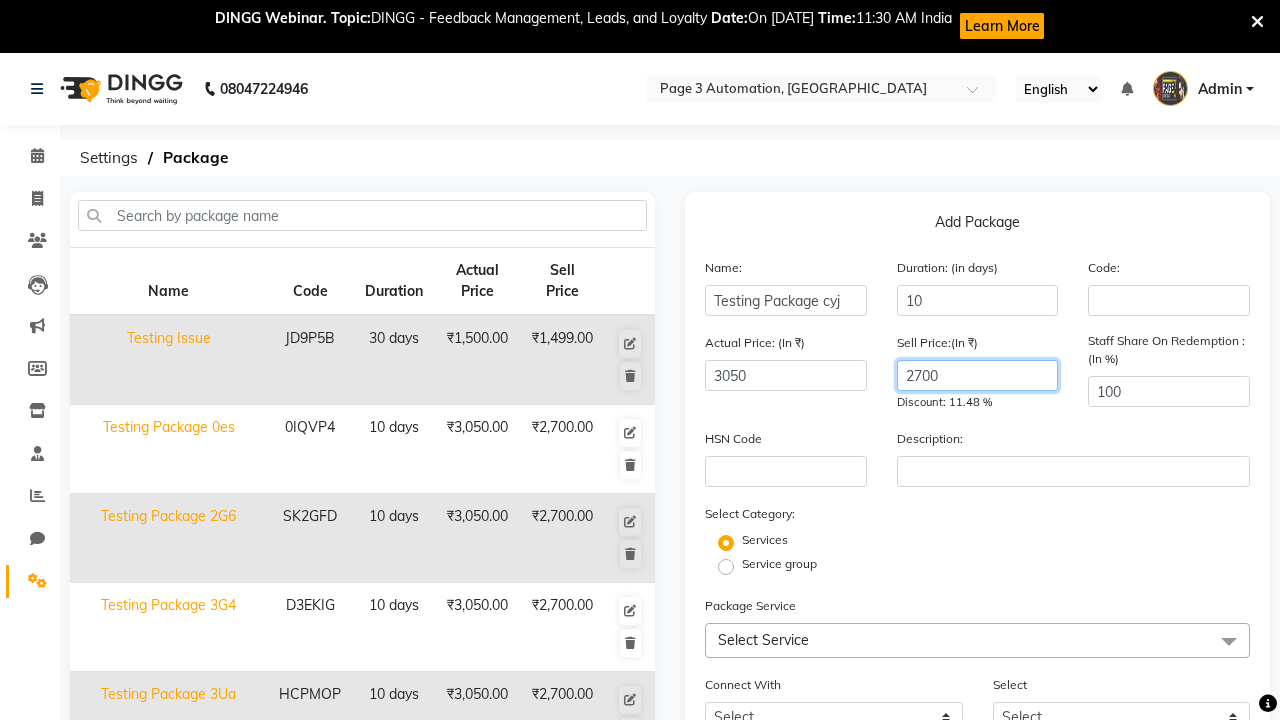 type on "2700" 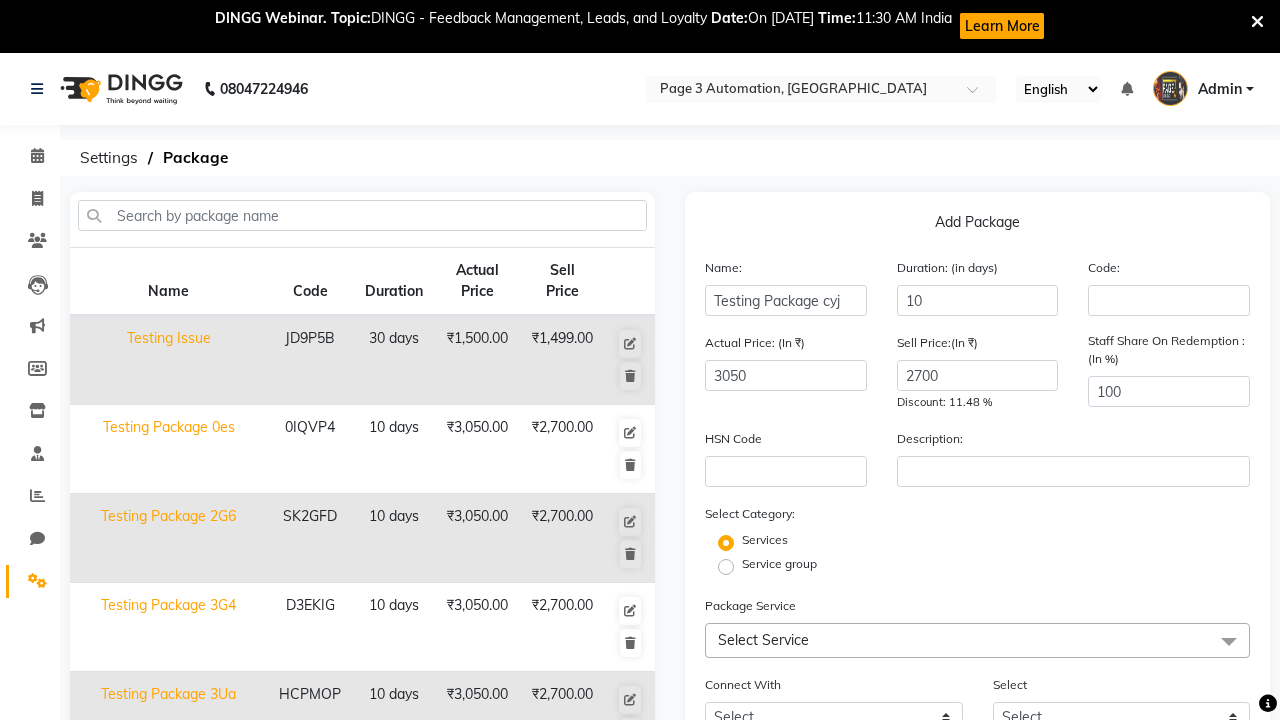 click on "Select Service" 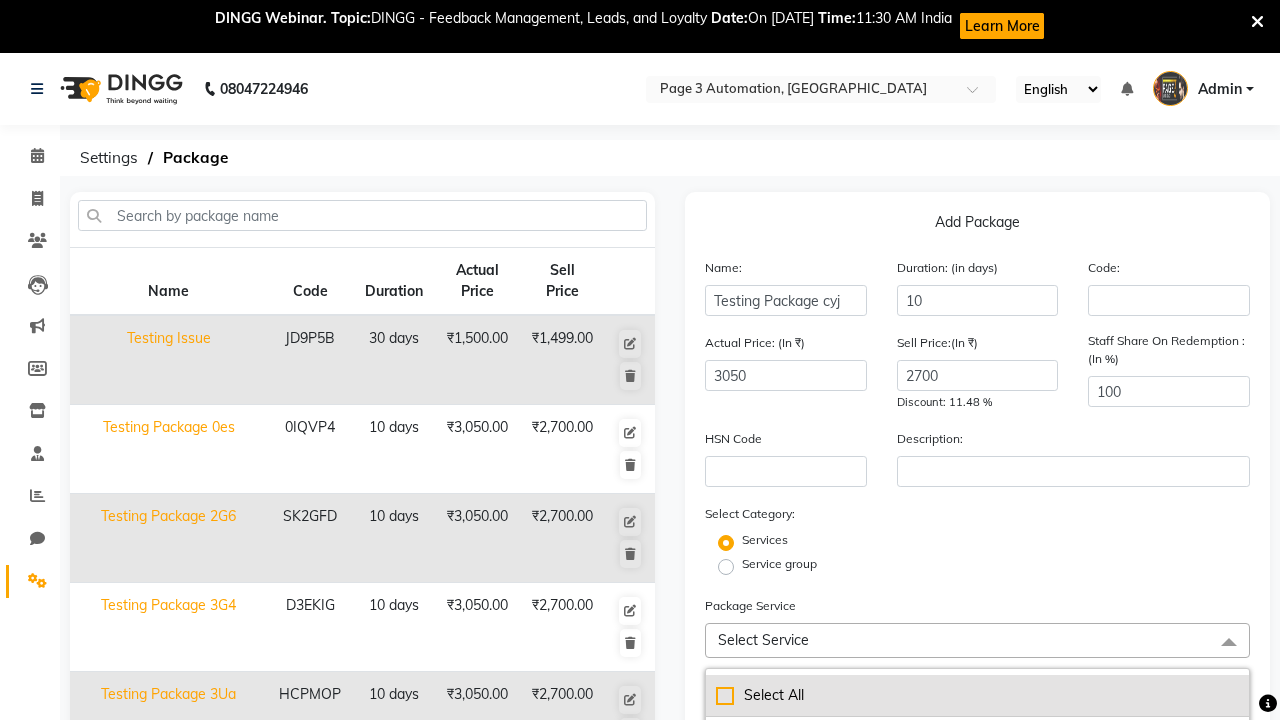 click on "Select All" 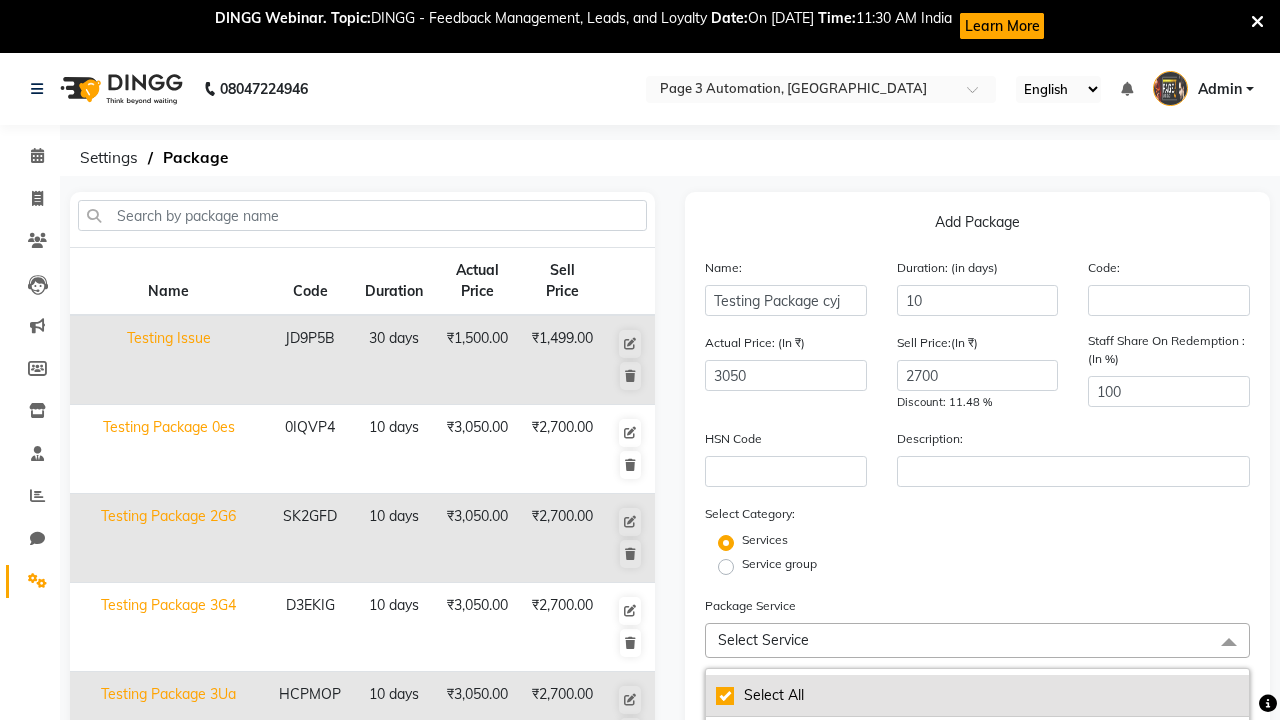checkbox on "true" 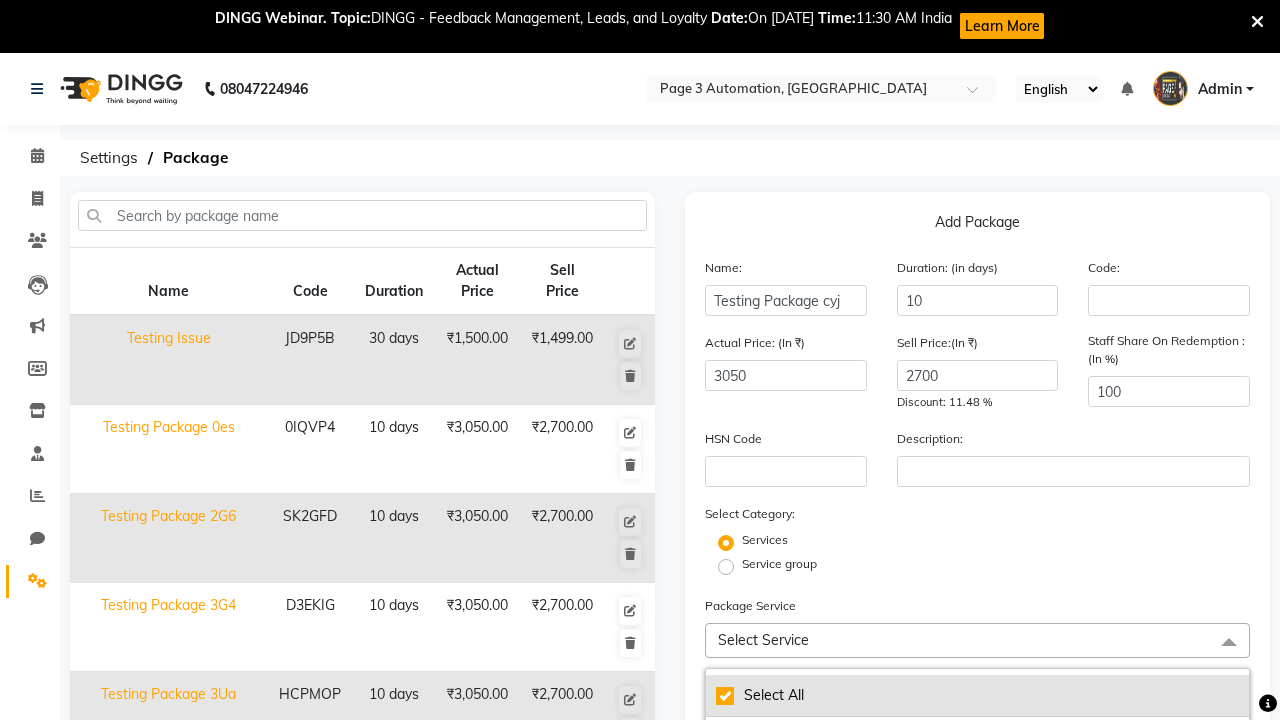 checkbox on "true" 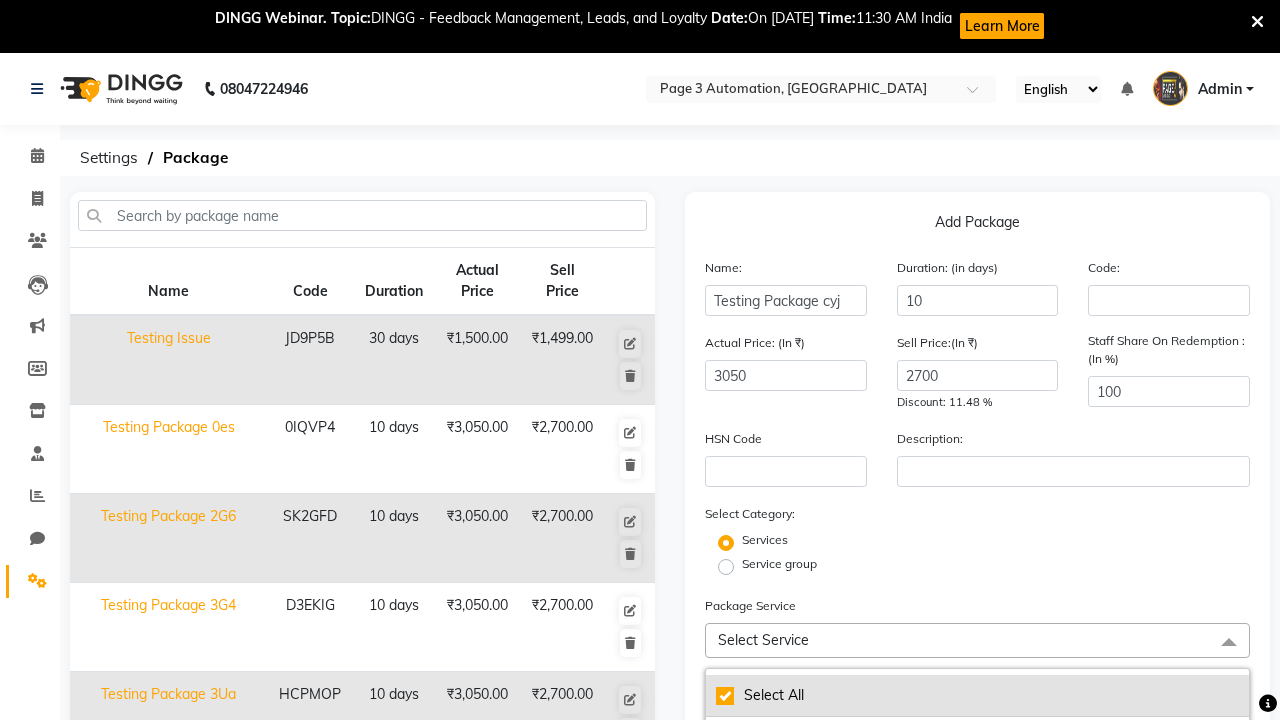 checkbox on "true" 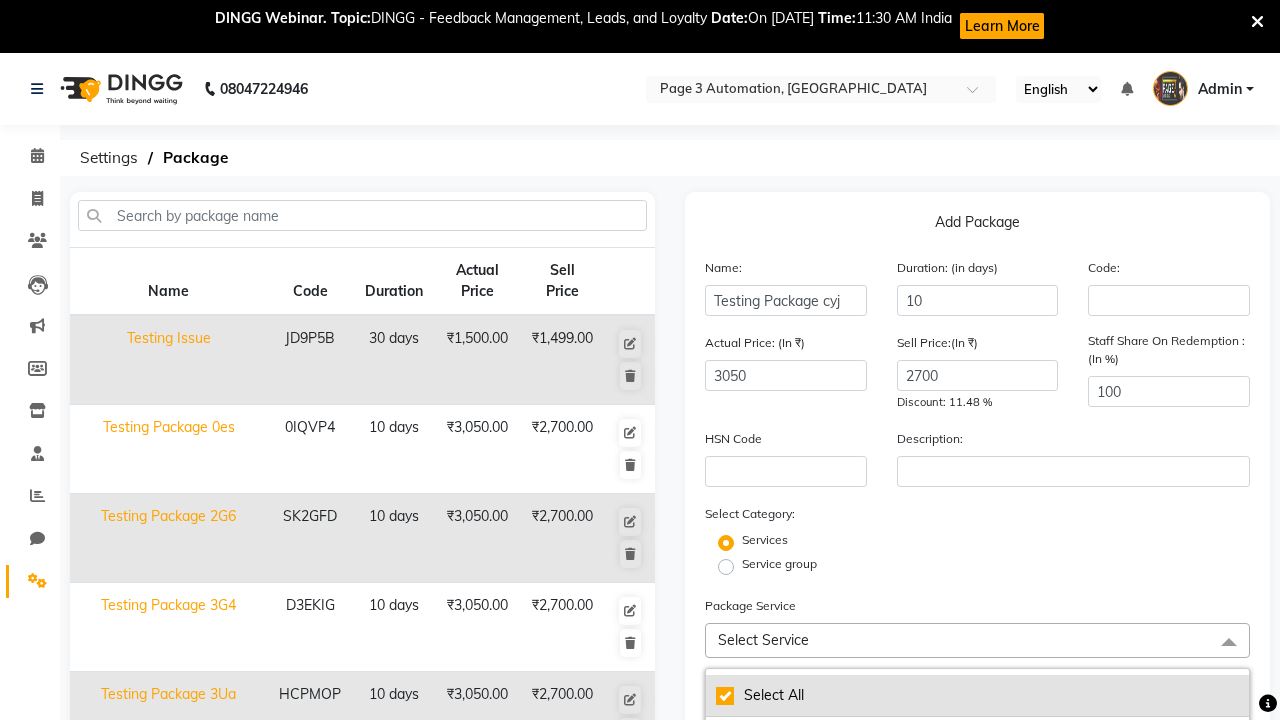 checkbox on "true" 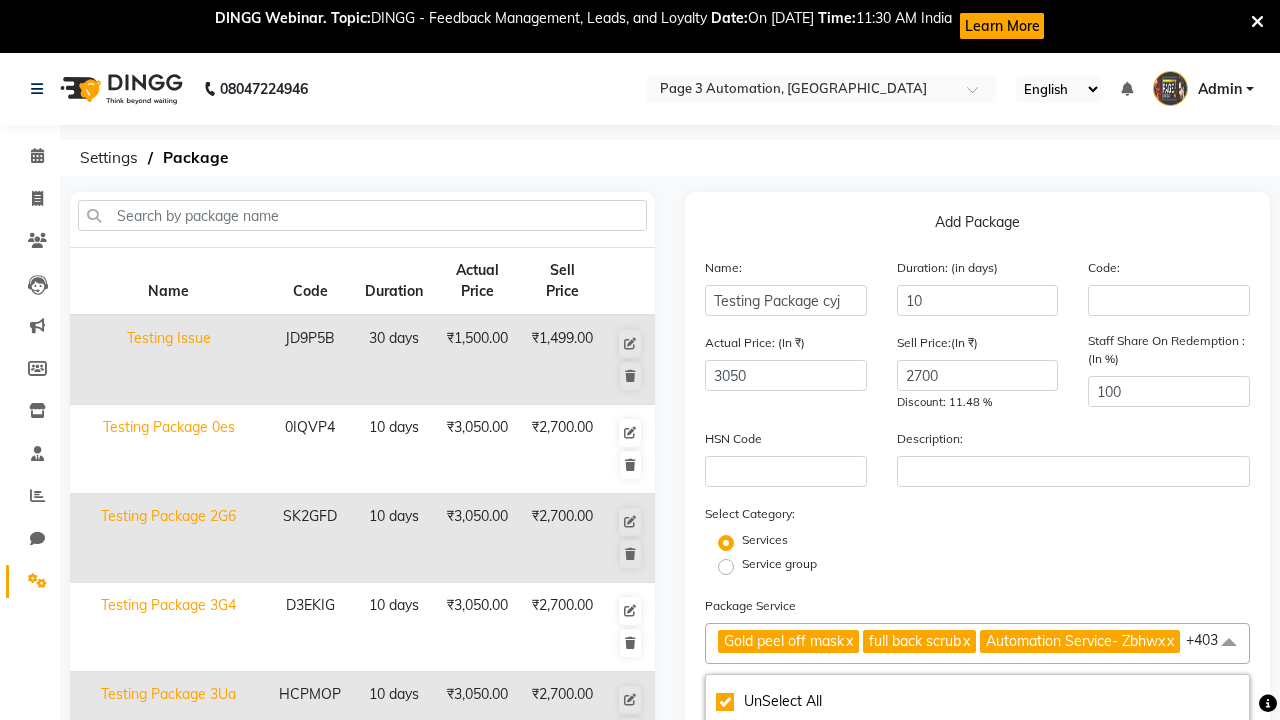 click on "Gold peel off mask" 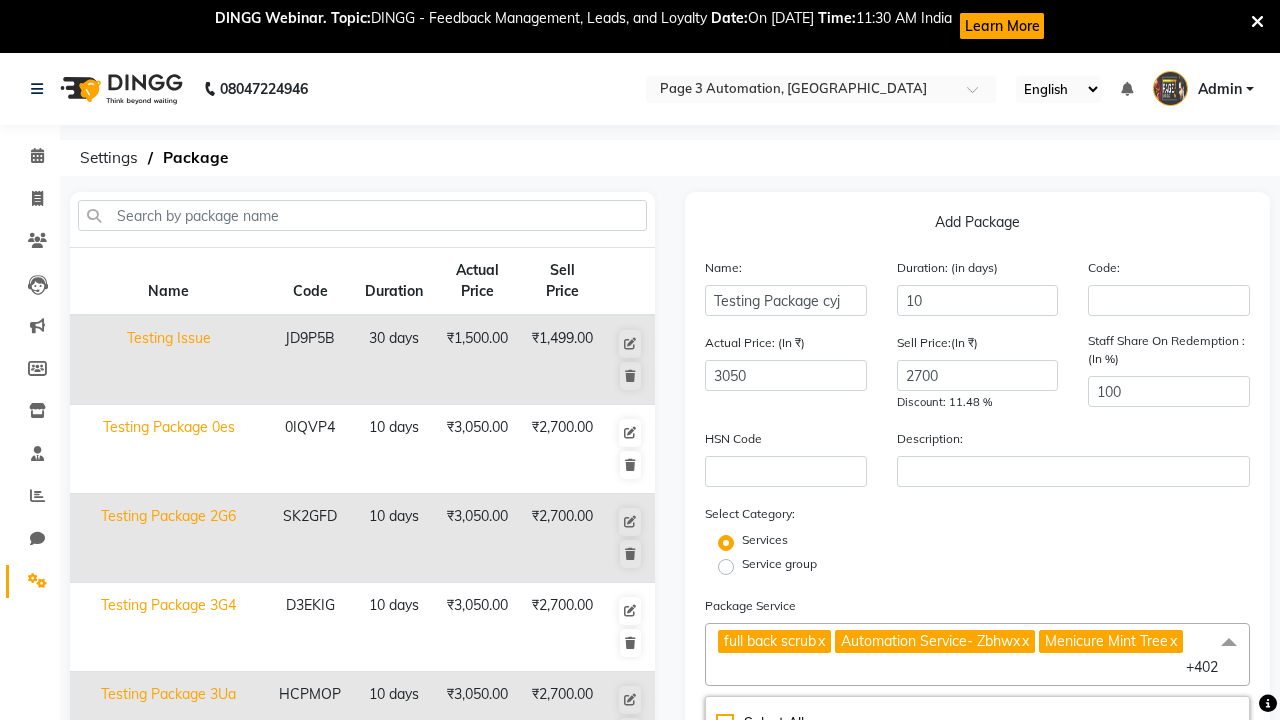 scroll, scrollTop: 443, scrollLeft: 0, axis: vertical 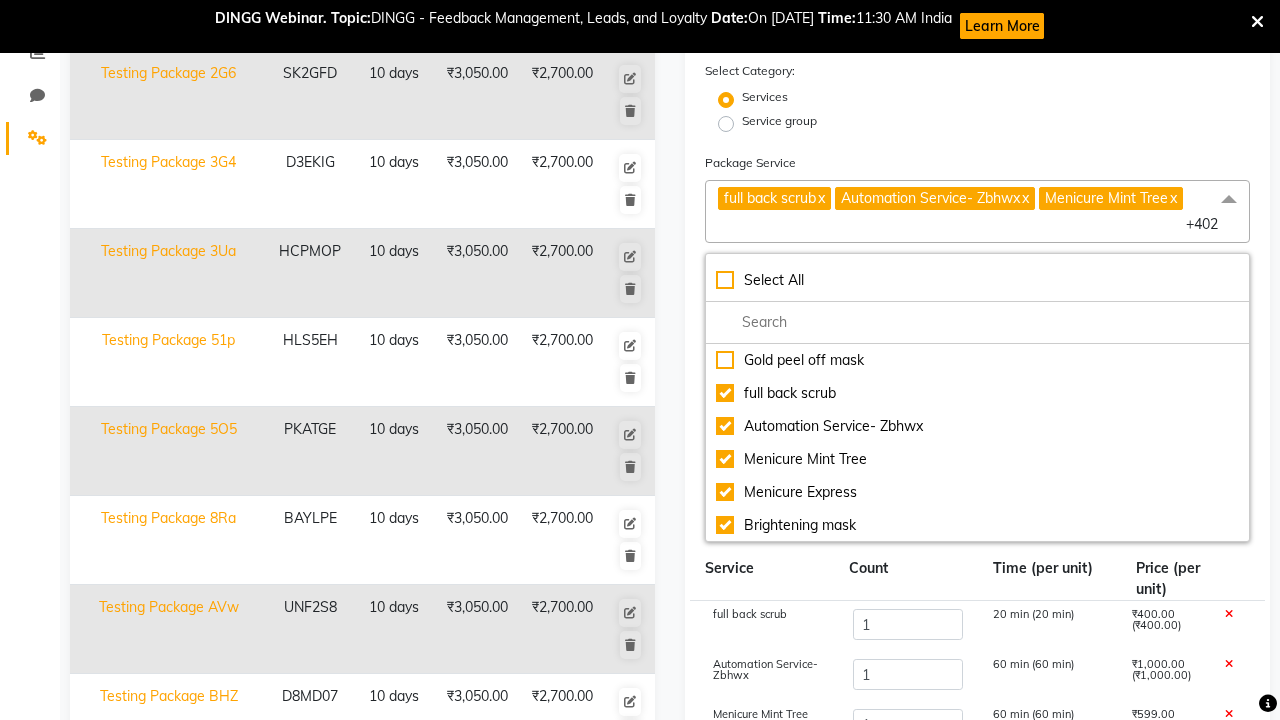 click on "Save" 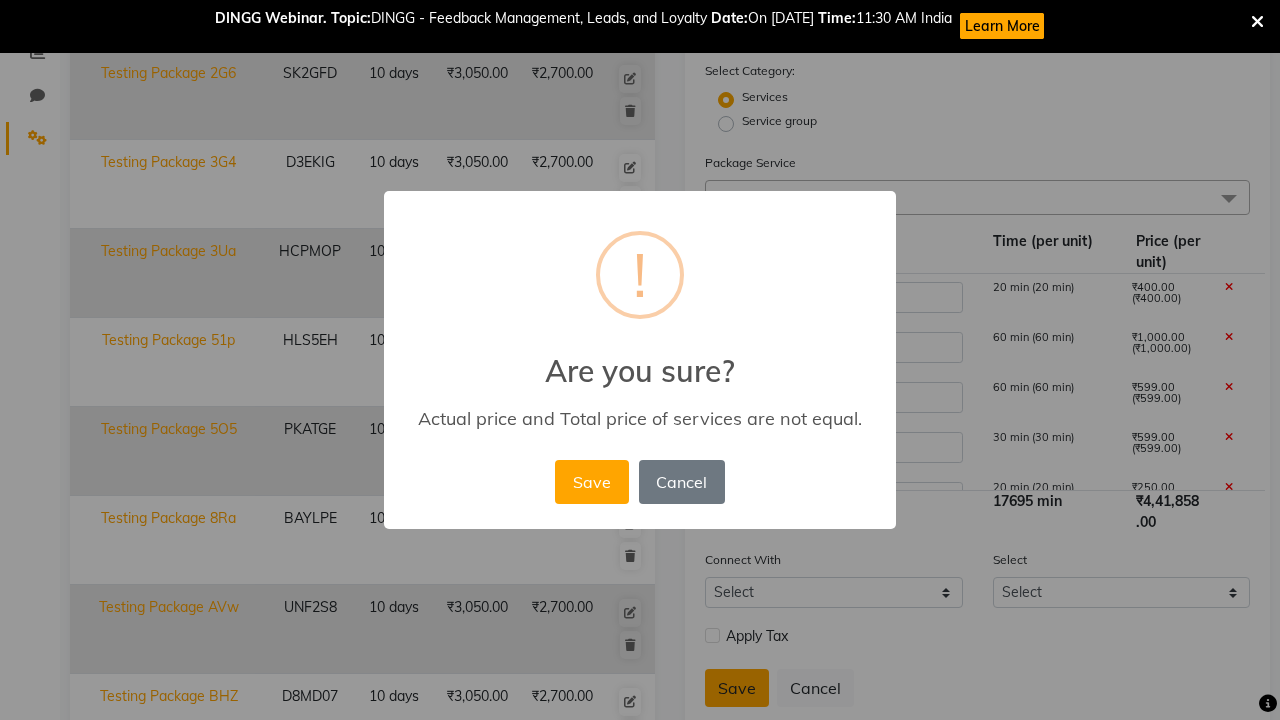 scroll, scrollTop: 580, scrollLeft: 0, axis: vertical 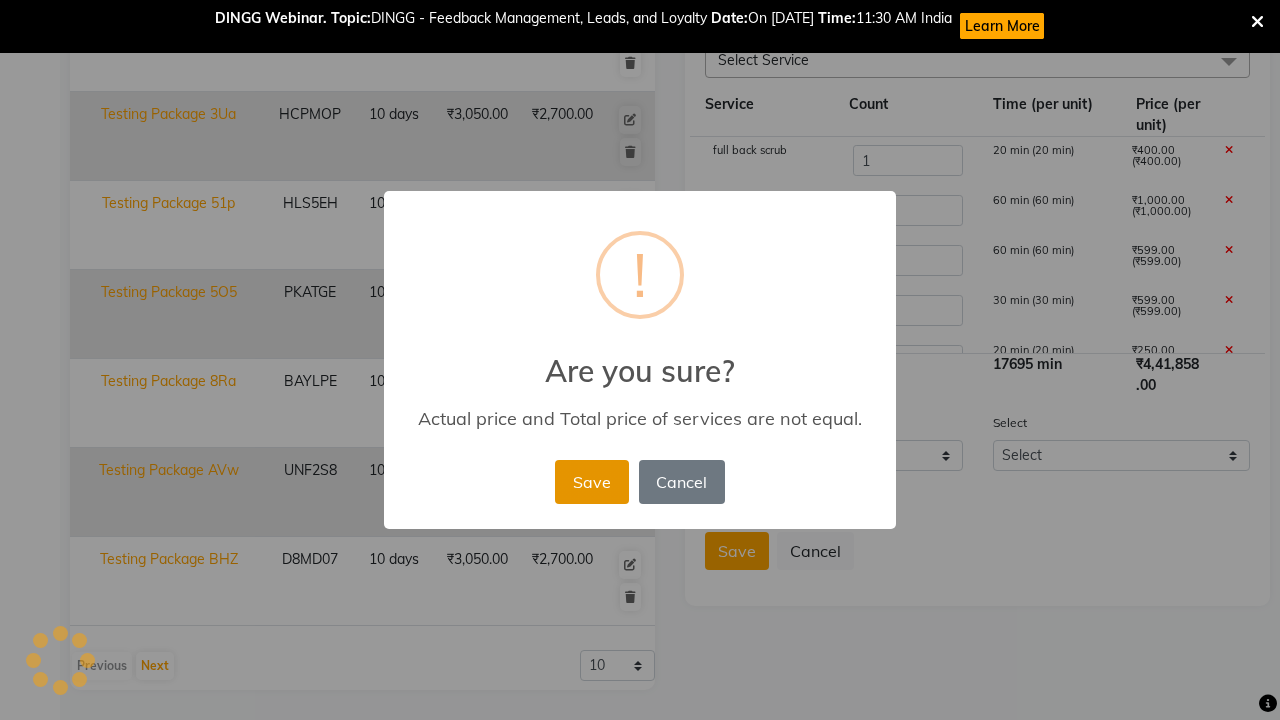 click on "Save" at bounding box center (591, 482) 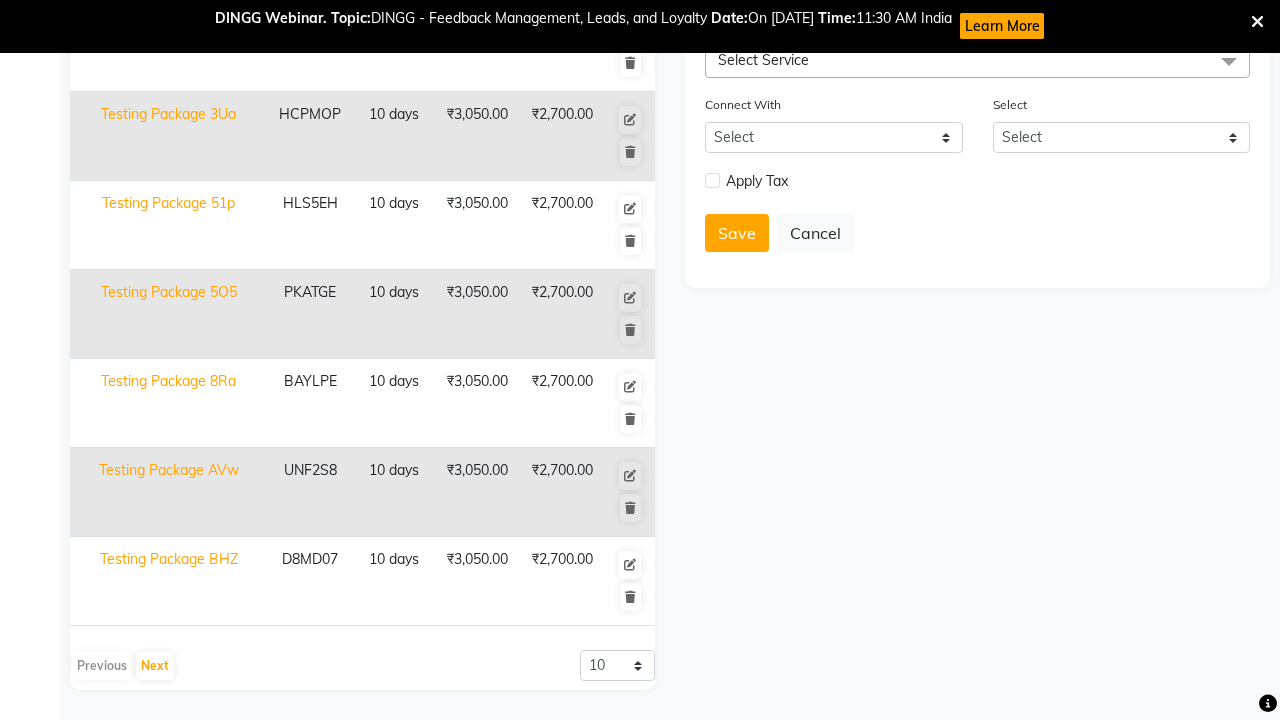 click on "Admin" at bounding box center [1220, -491] 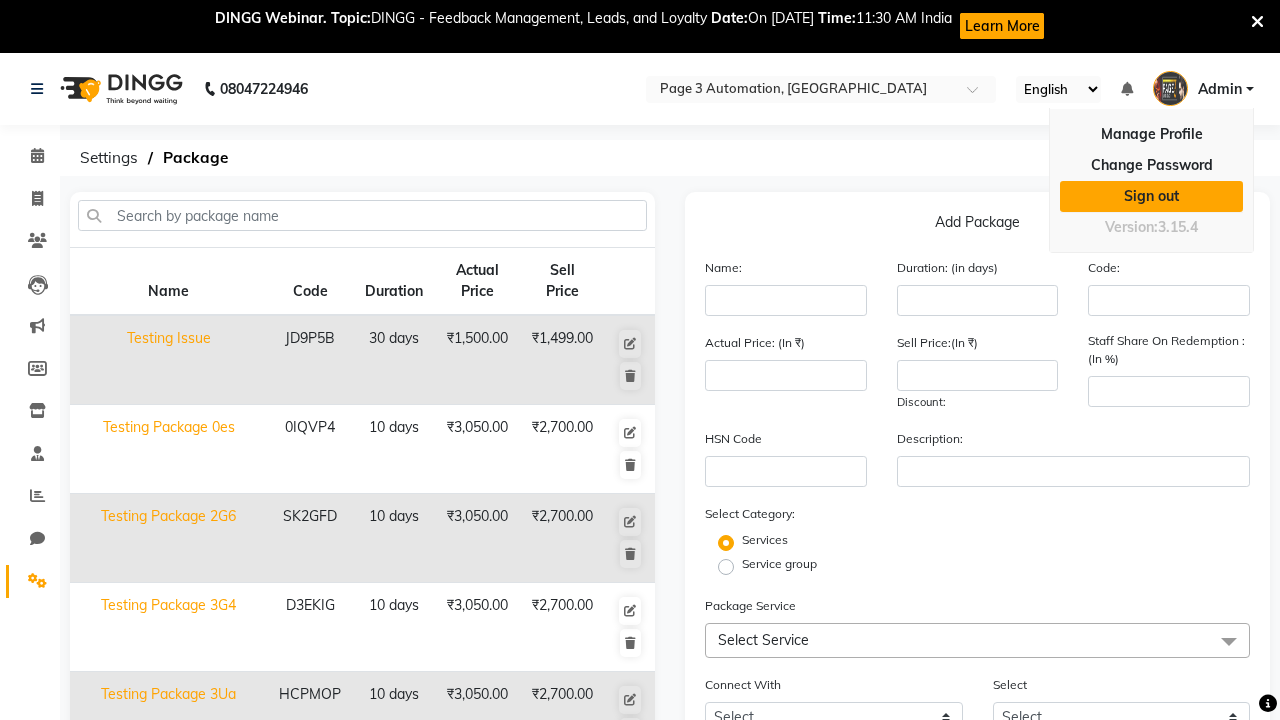 click on "Sign out" at bounding box center (1151, 196) 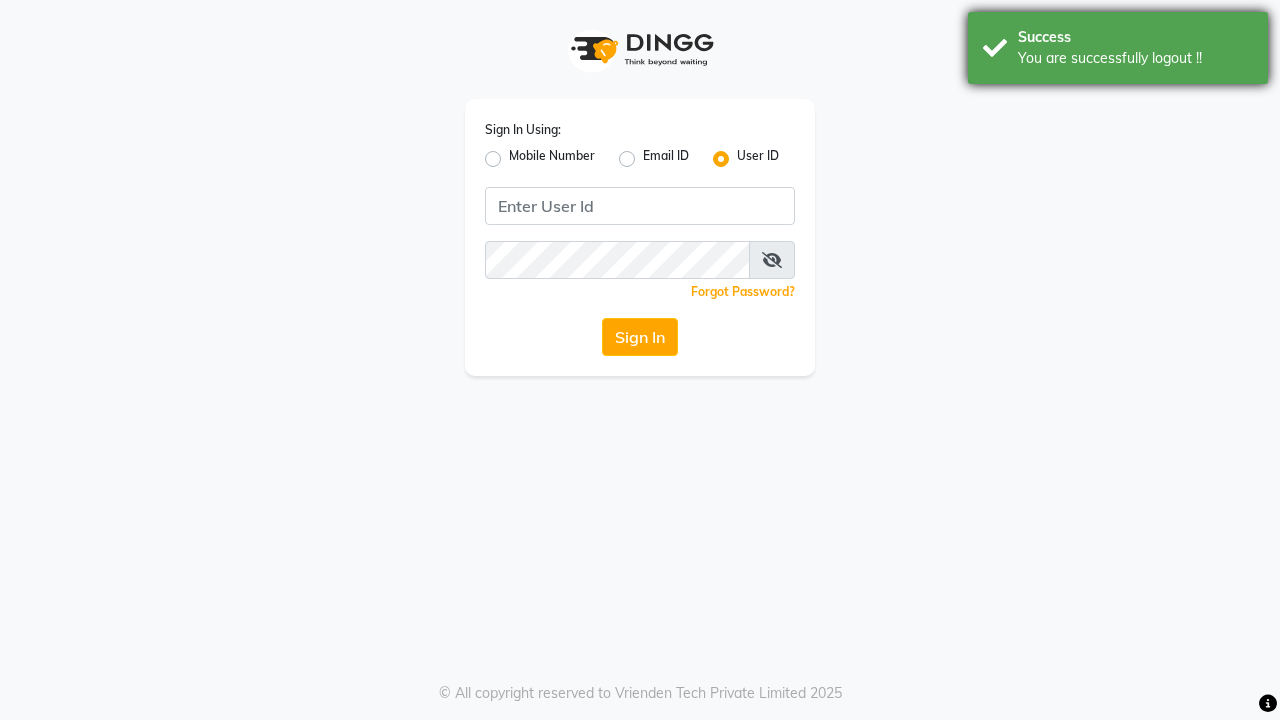click on "You are successfully logout !!" at bounding box center [1135, 58] 